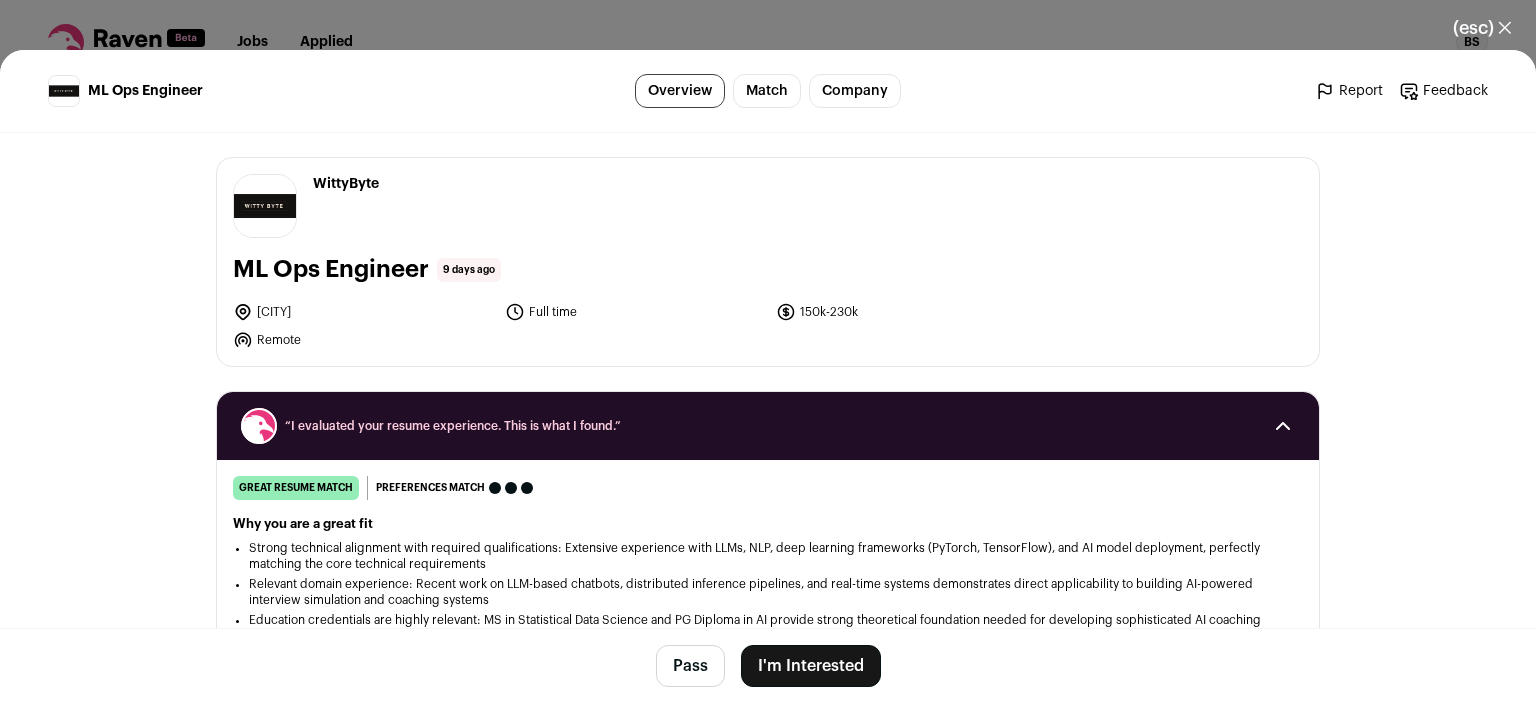 scroll, scrollTop: 0, scrollLeft: 0, axis: both 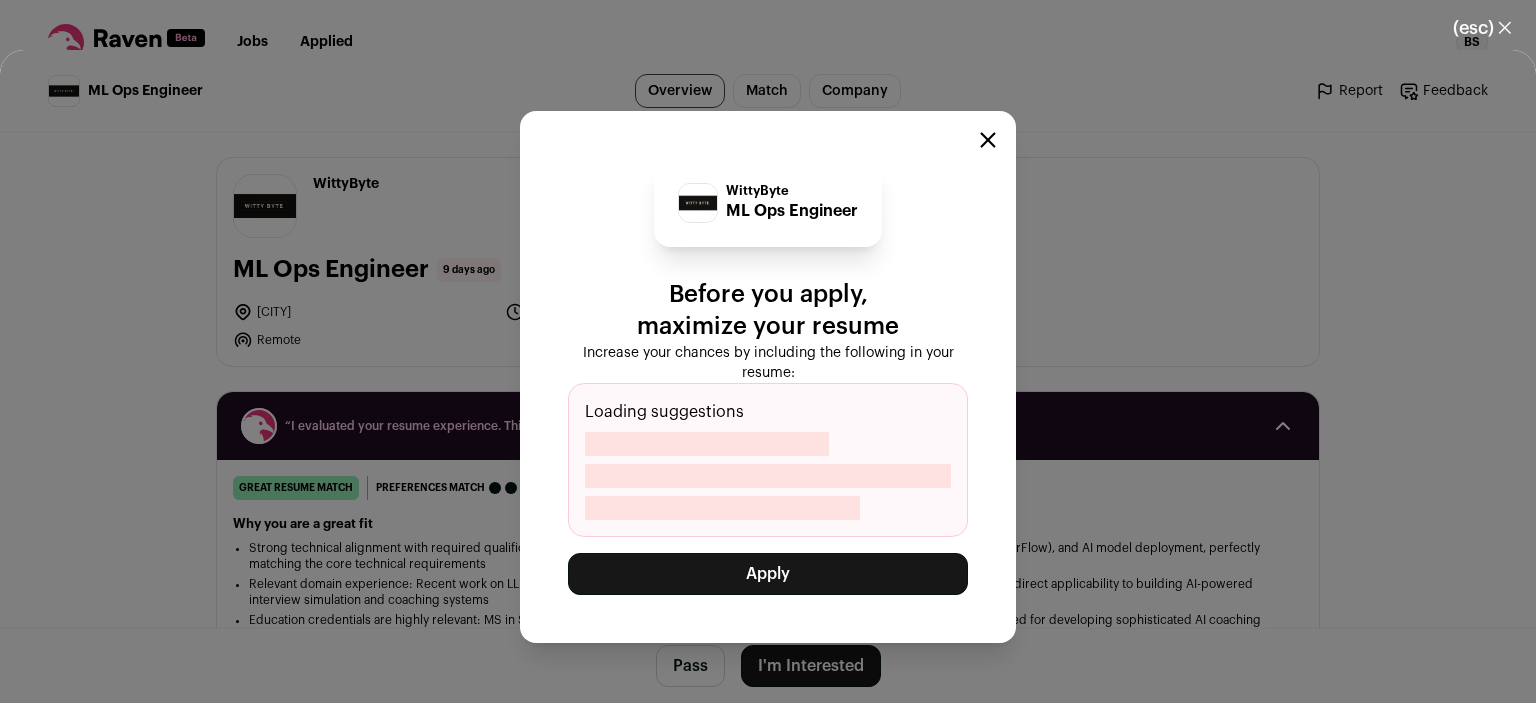 click on "Apply" at bounding box center (768, 574) 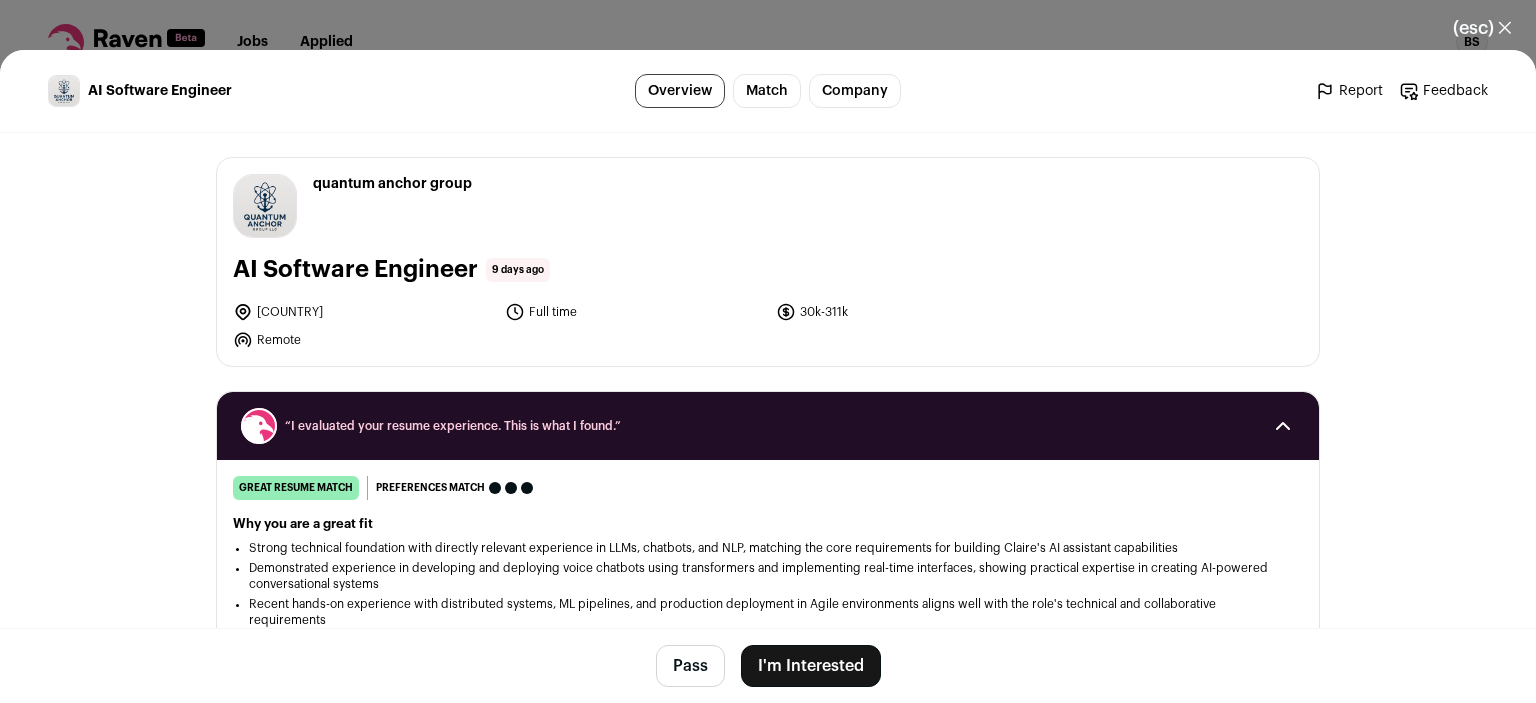 scroll, scrollTop: 0, scrollLeft: 0, axis: both 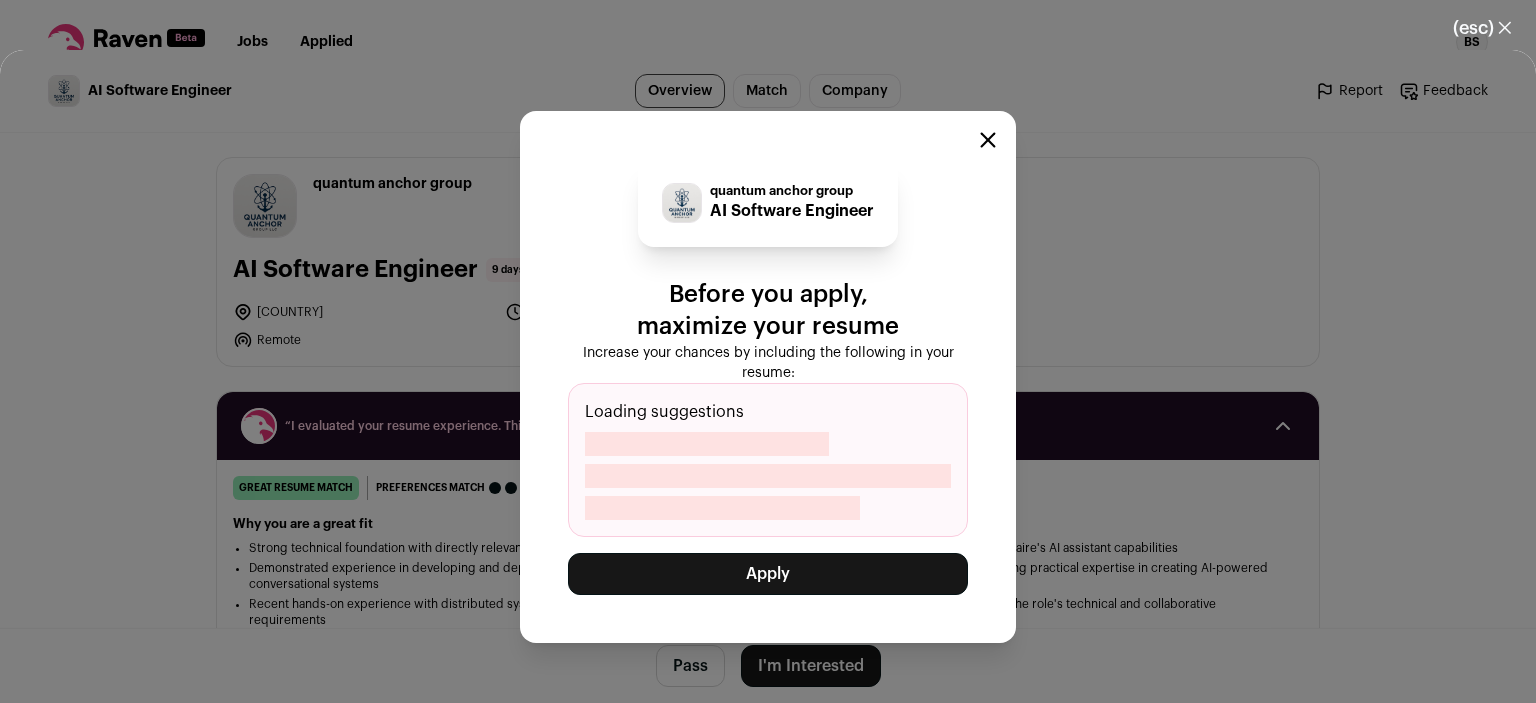 click on "Apply" at bounding box center (768, 574) 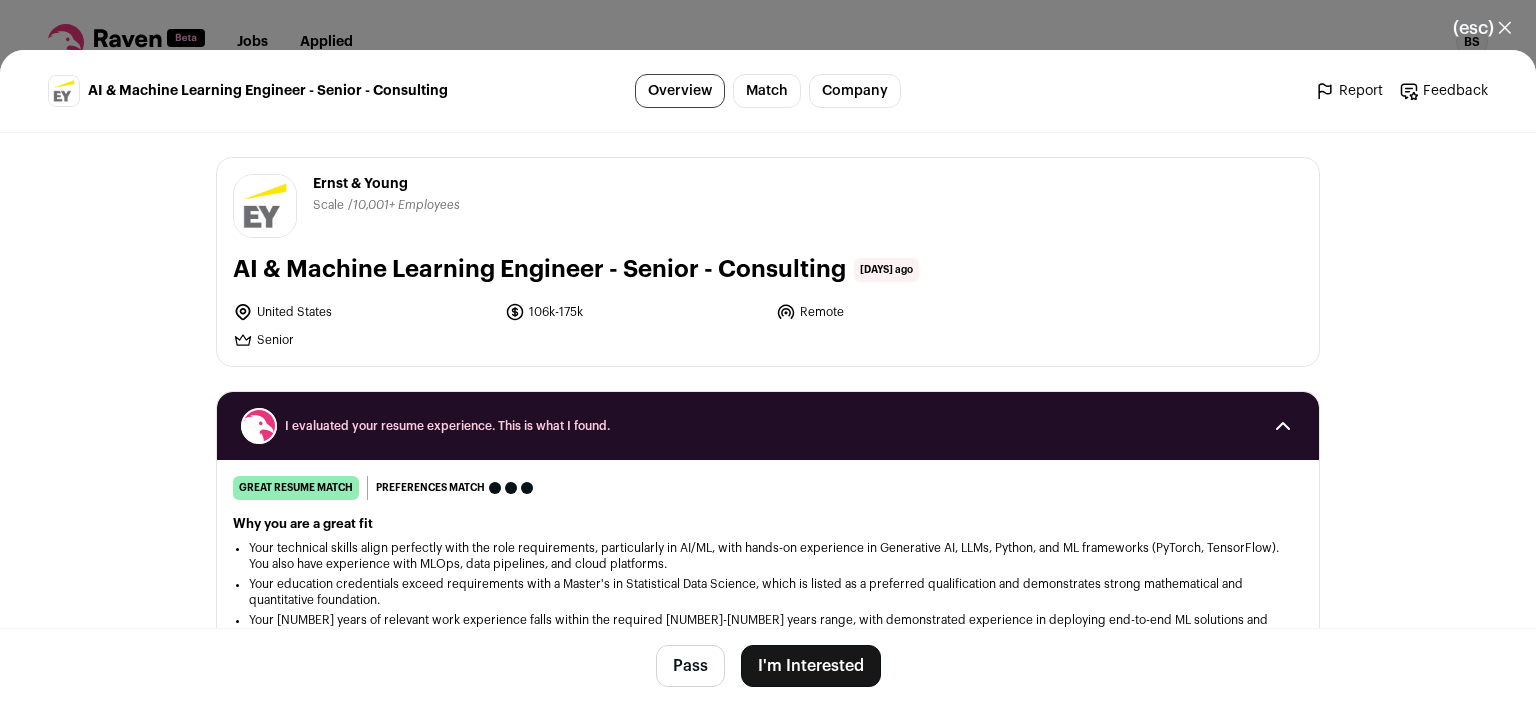 scroll, scrollTop: 0, scrollLeft: 0, axis: both 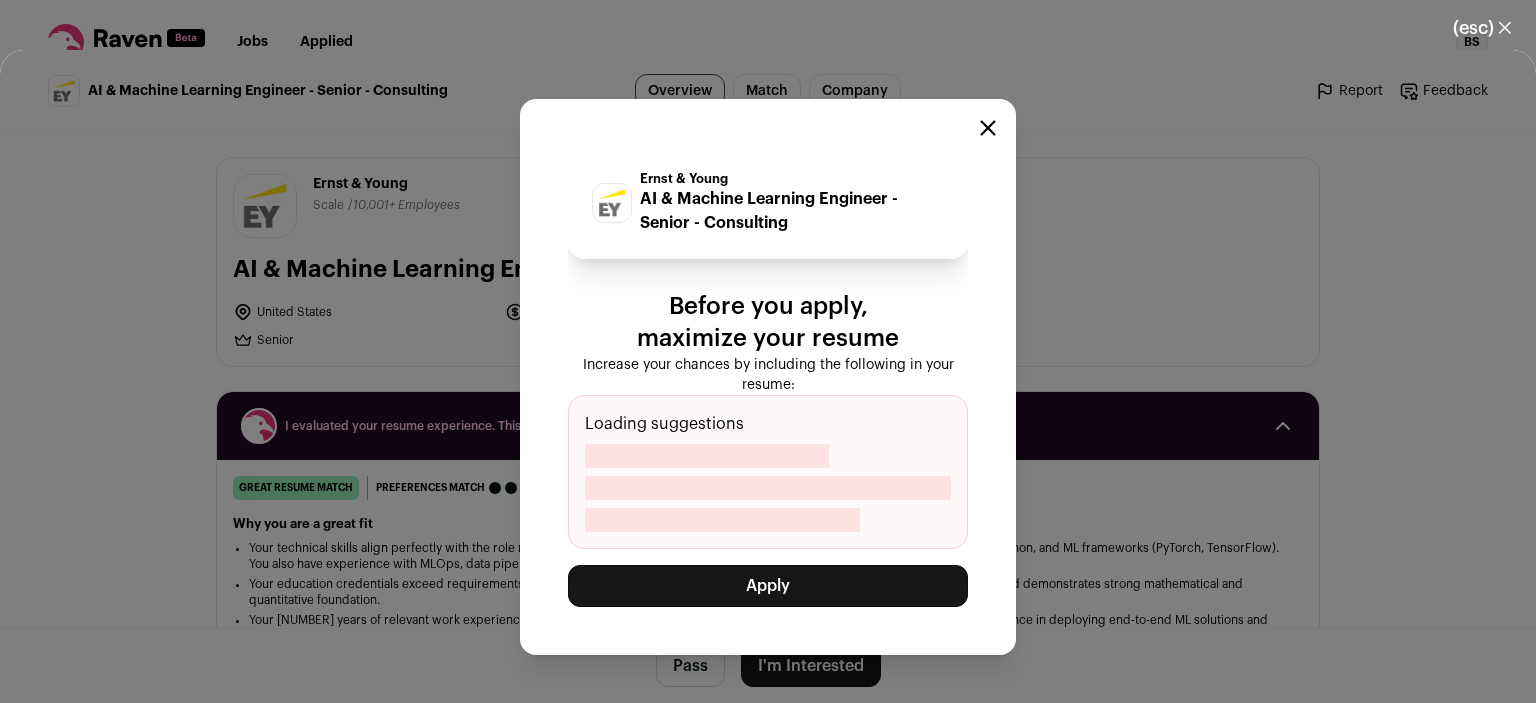 click on "Apply" at bounding box center (768, 586) 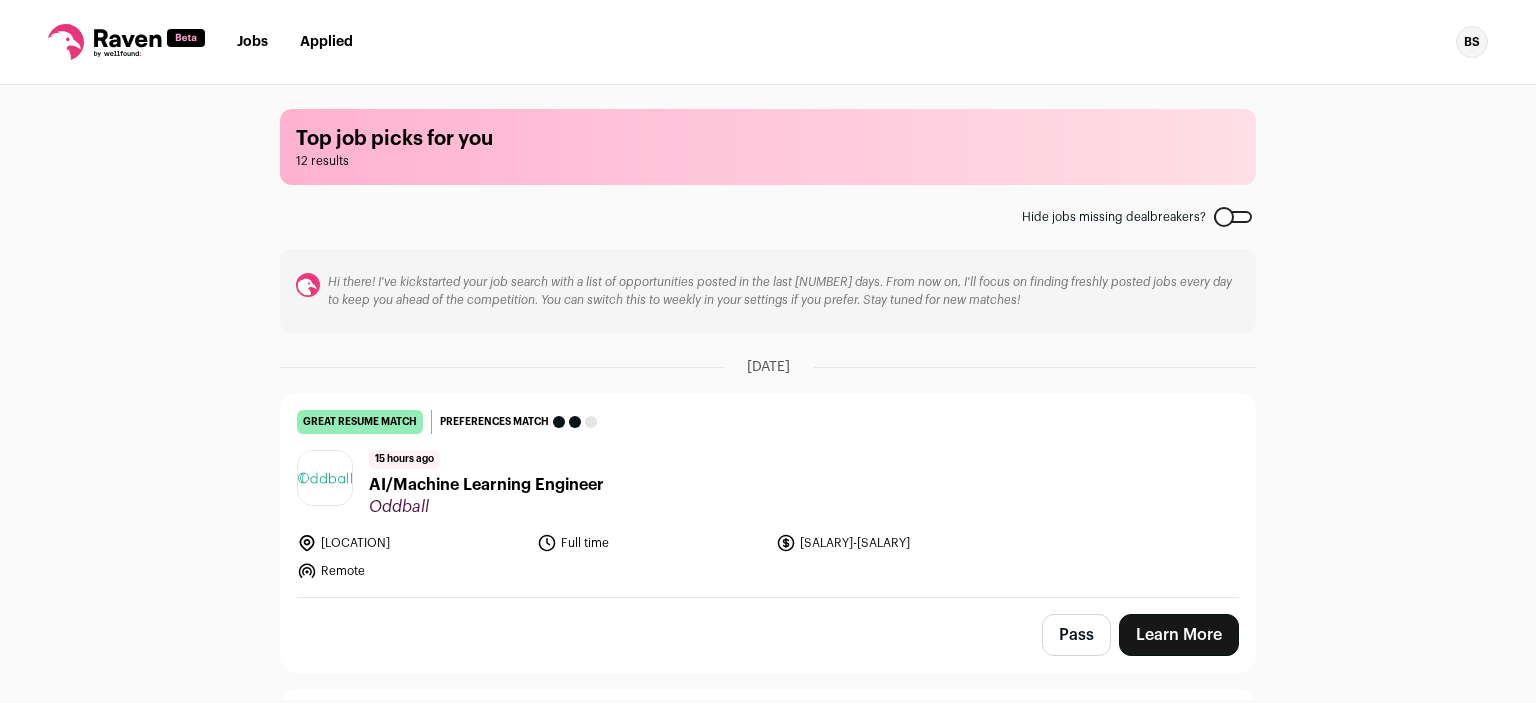 scroll, scrollTop: 0, scrollLeft: 0, axis: both 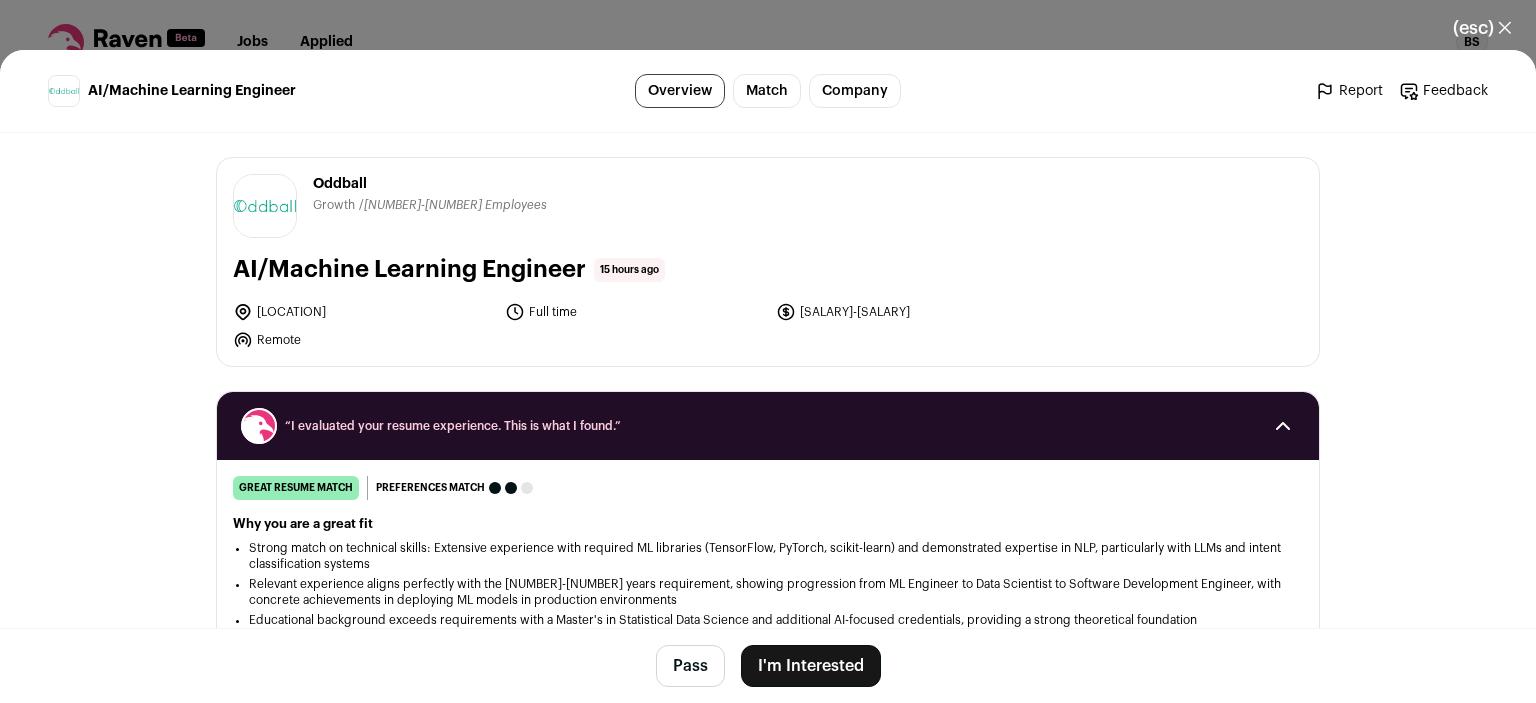 click on "I'm Interested" at bounding box center (811, 666) 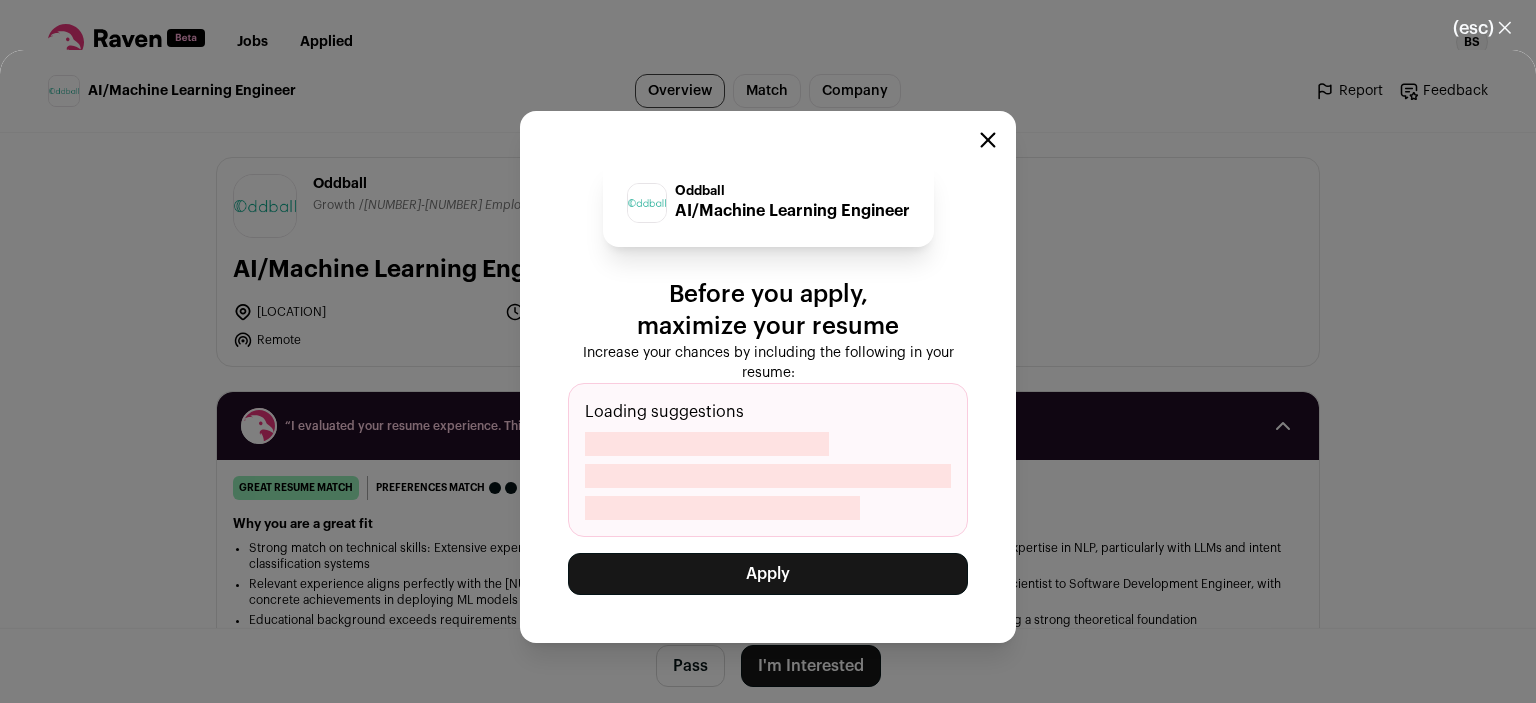 click on "Apply" at bounding box center (768, 574) 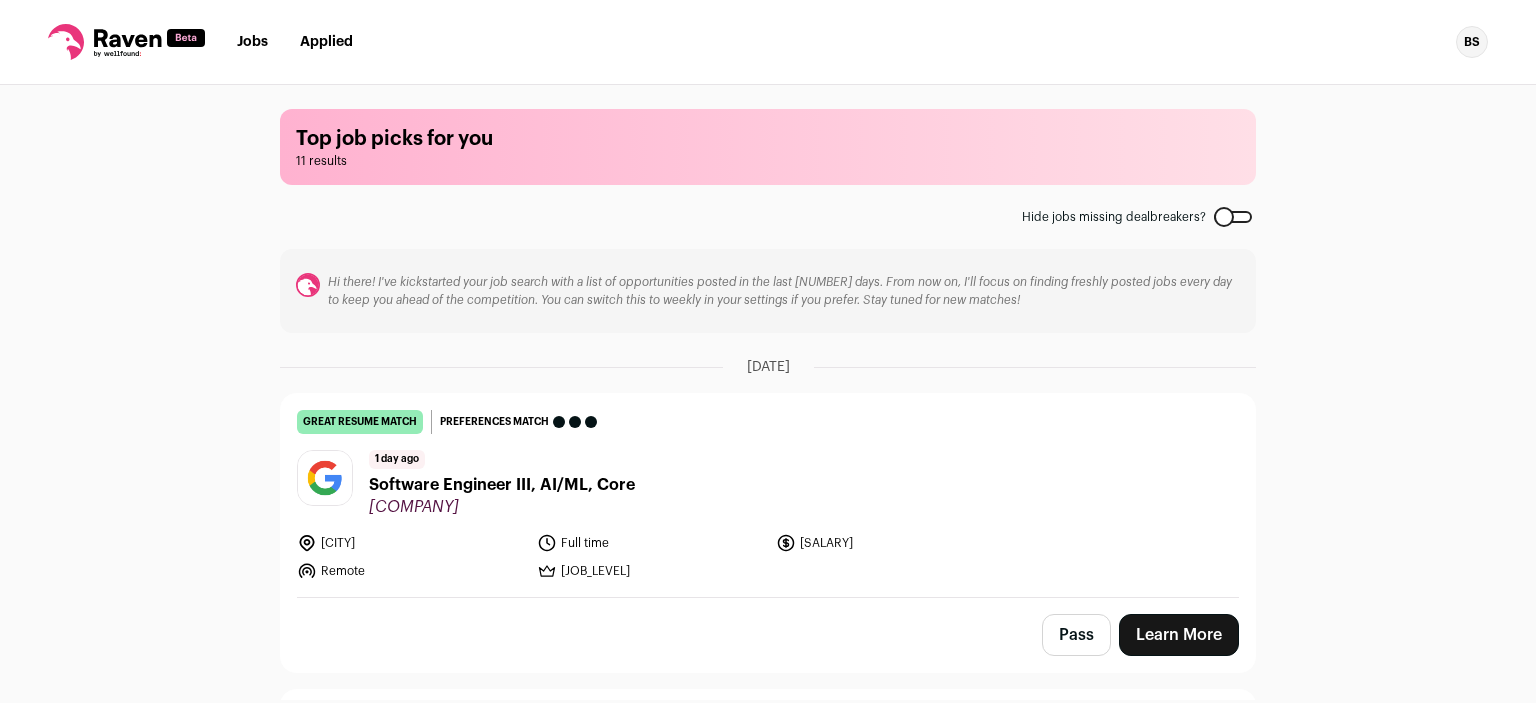 click on "Learn More" at bounding box center [1179, 635] 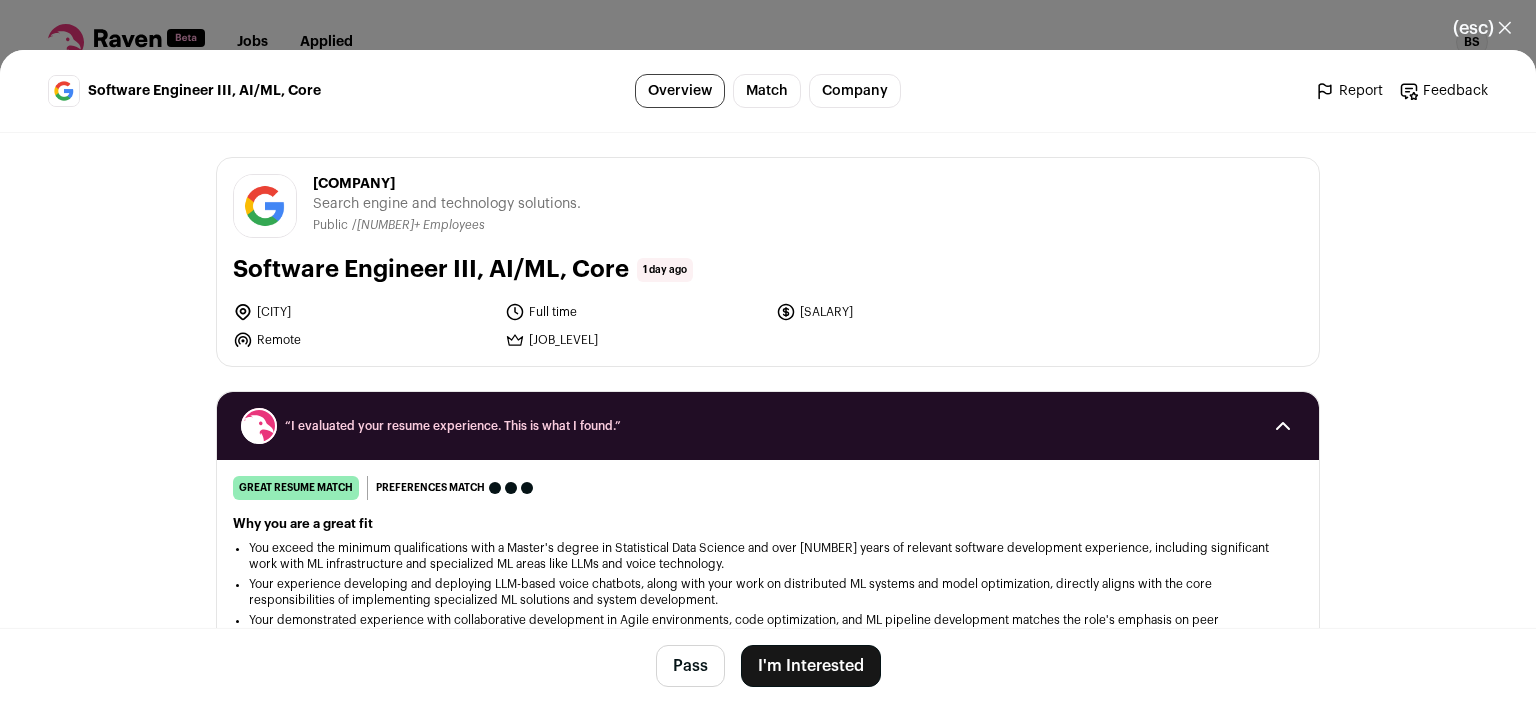 click on "I'm Interested" at bounding box center [811, 666] 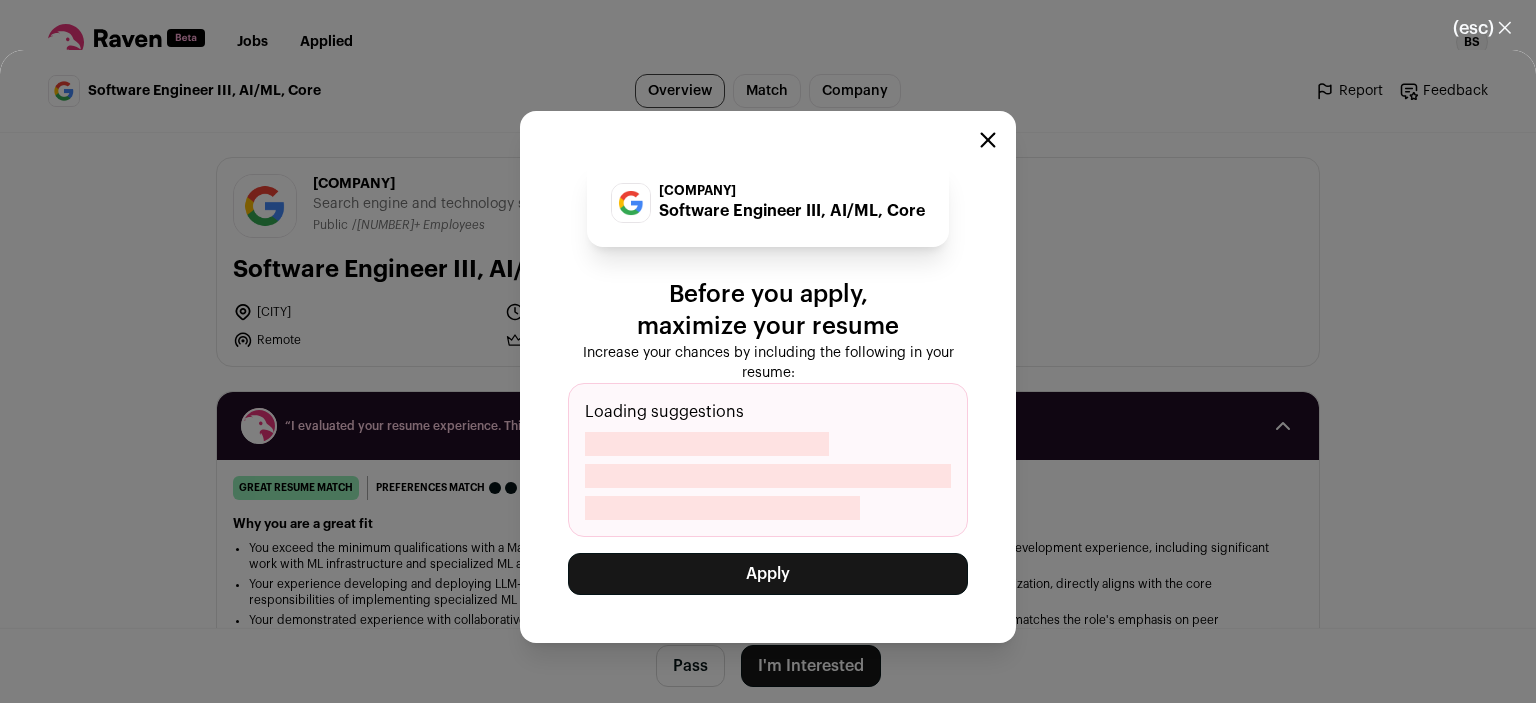 click on "Apply" at bounding box center [768, 574] 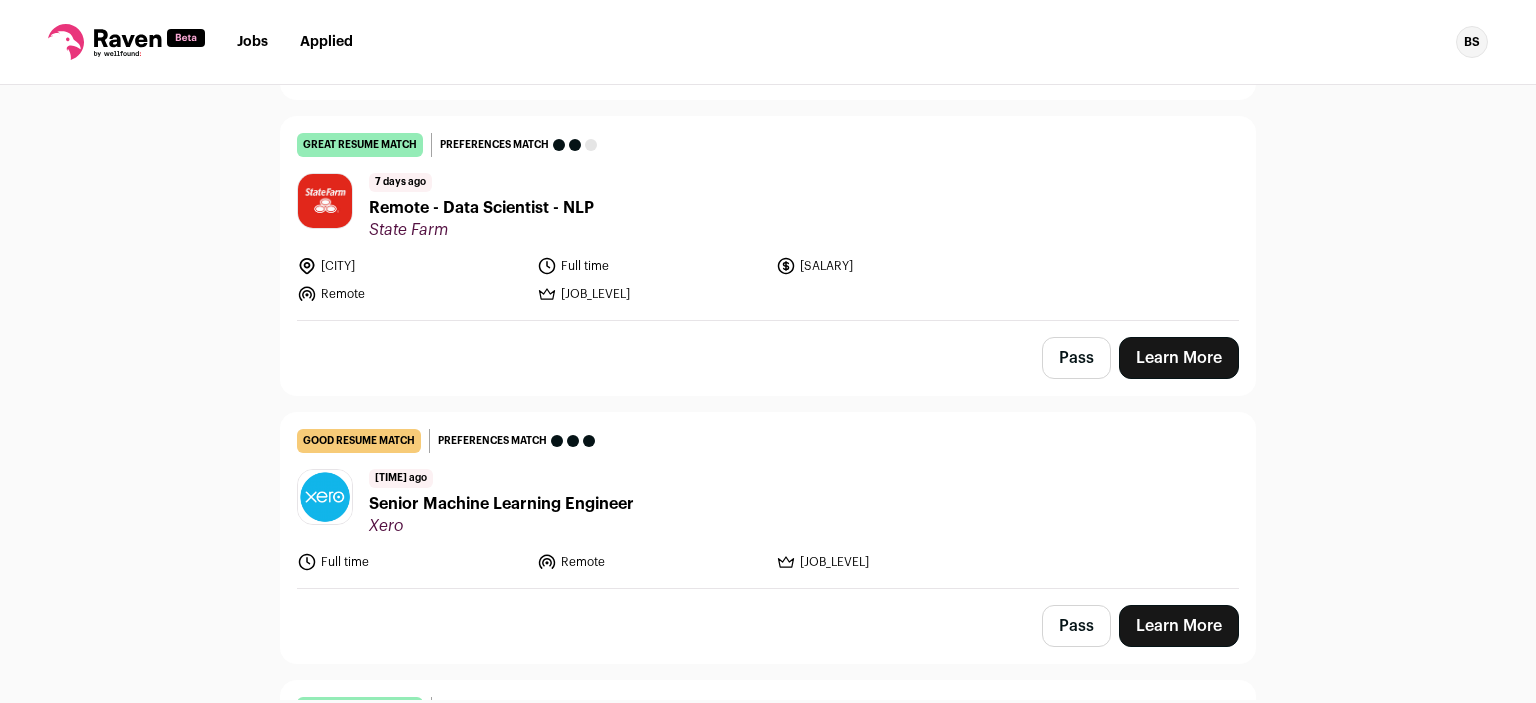 scroll, scrollTop: 600, scrollLeft: 0, axis: vertical 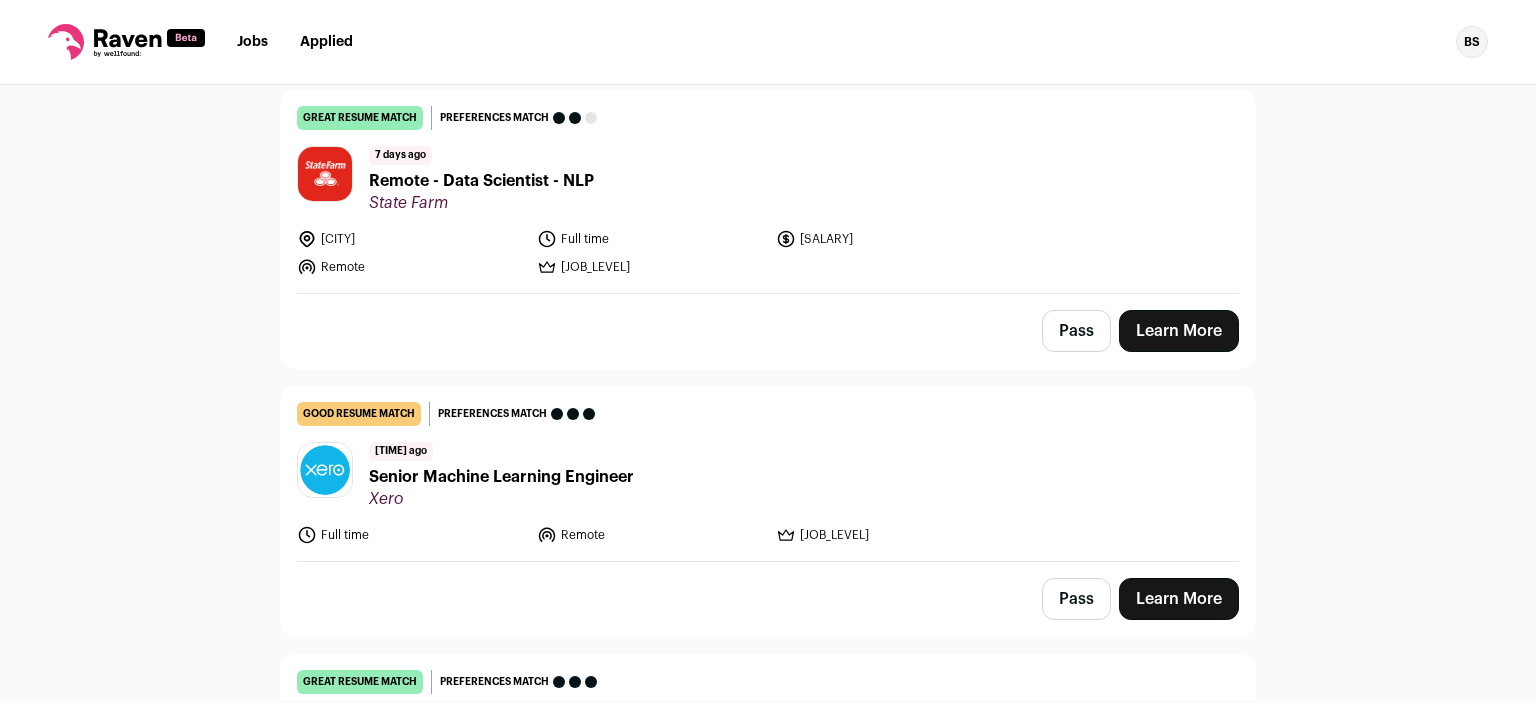 click on "Learn More" at bounding box center (1179, 331) 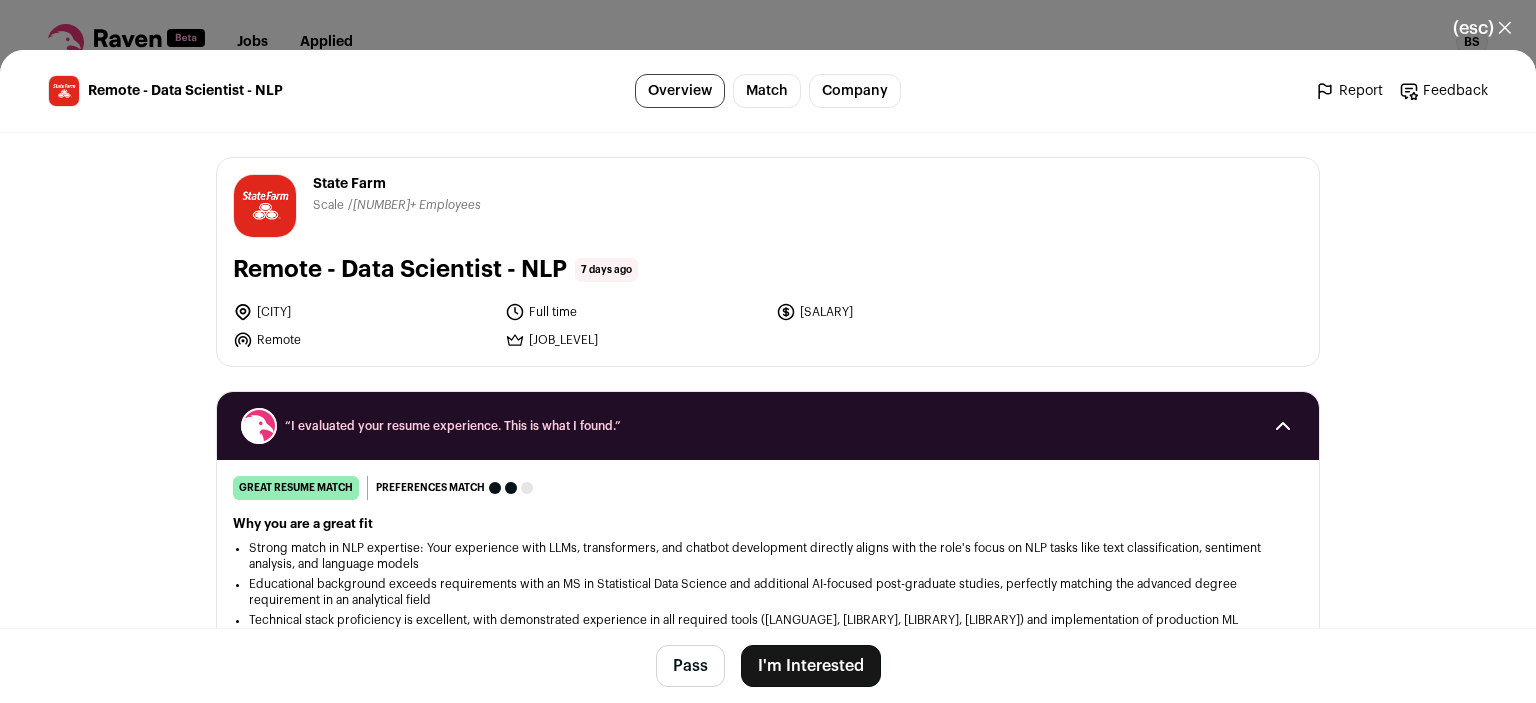 click on "I'm Interested" at bounding box center (811, 666) 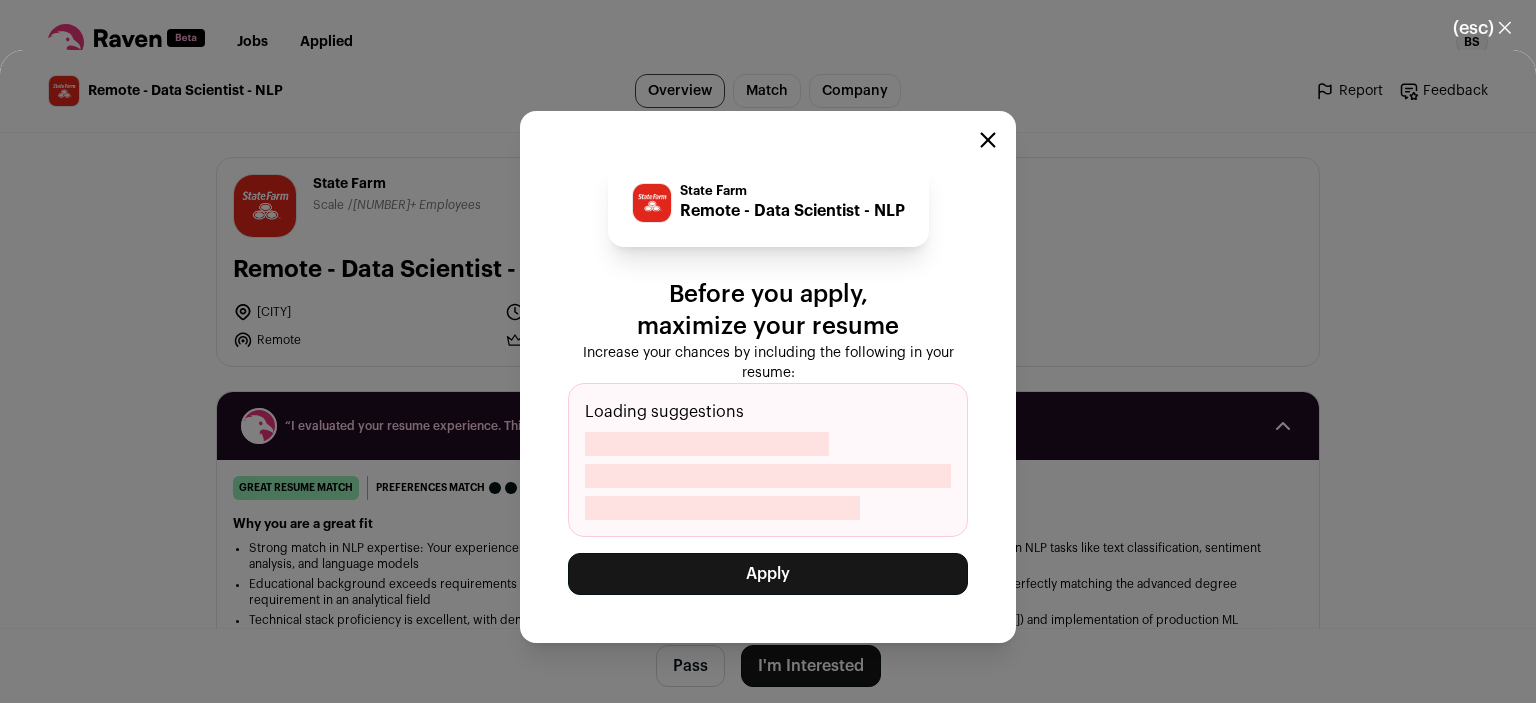 click on "Apply" at bounding box center [768, 574] 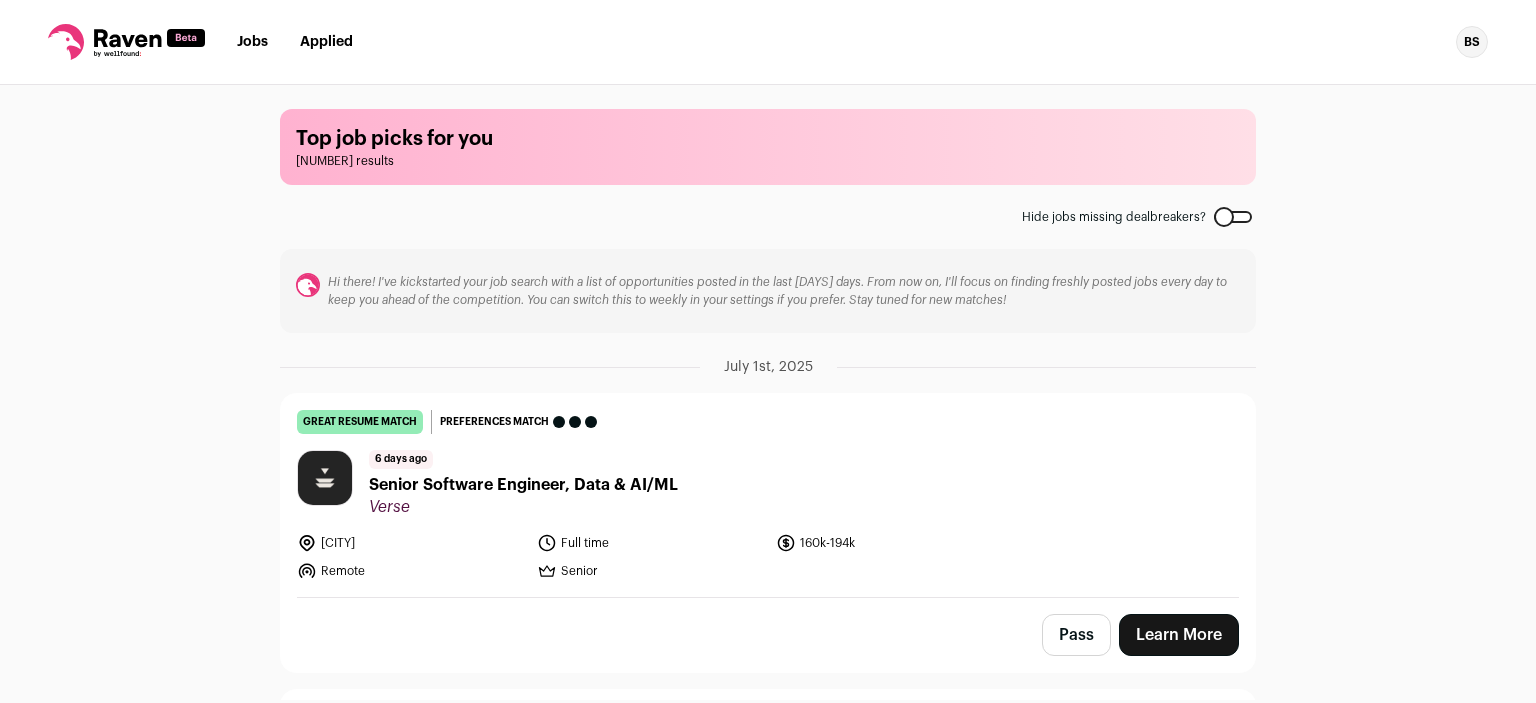 scroll, scrollTop: 0, scrollLeft: 0, axis: both 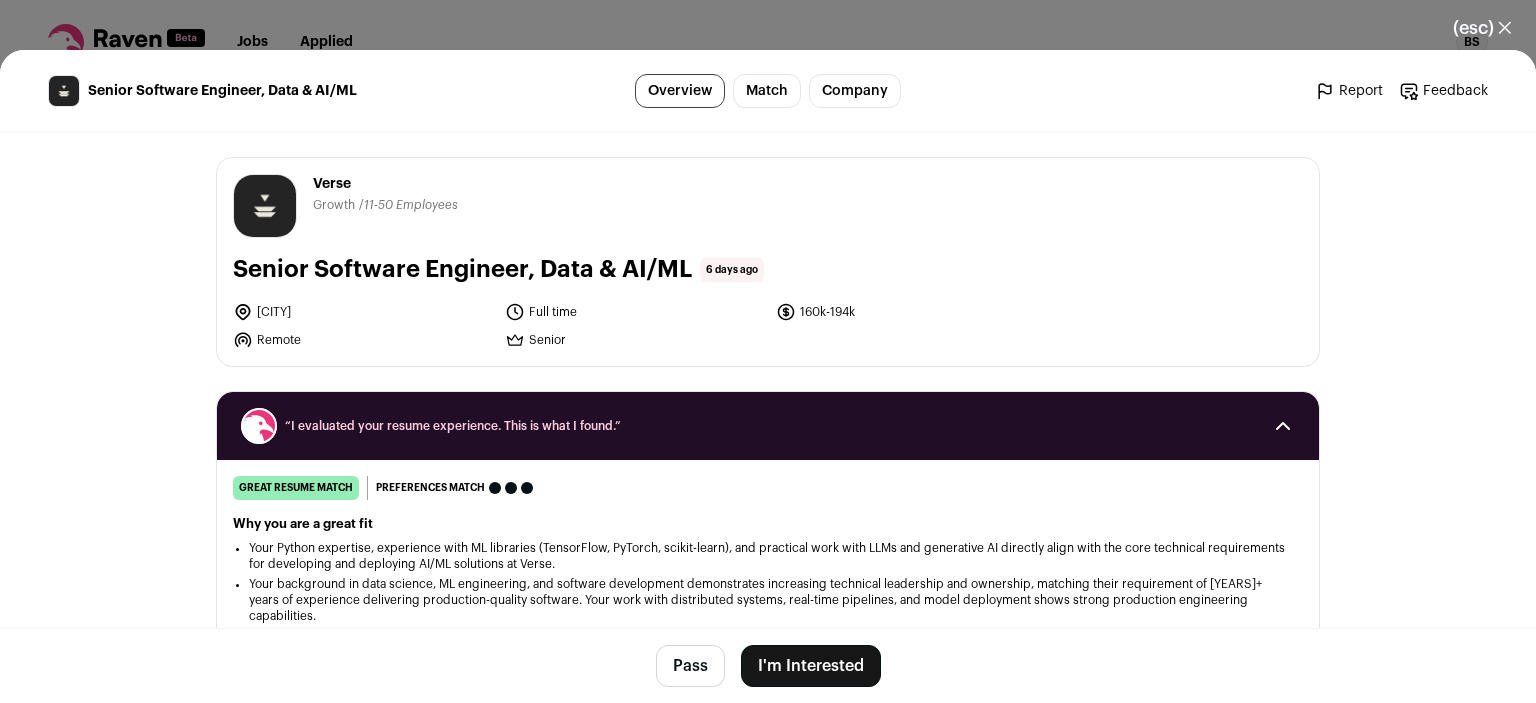 click on "I'm Interested" at bounding box center (811, 666) 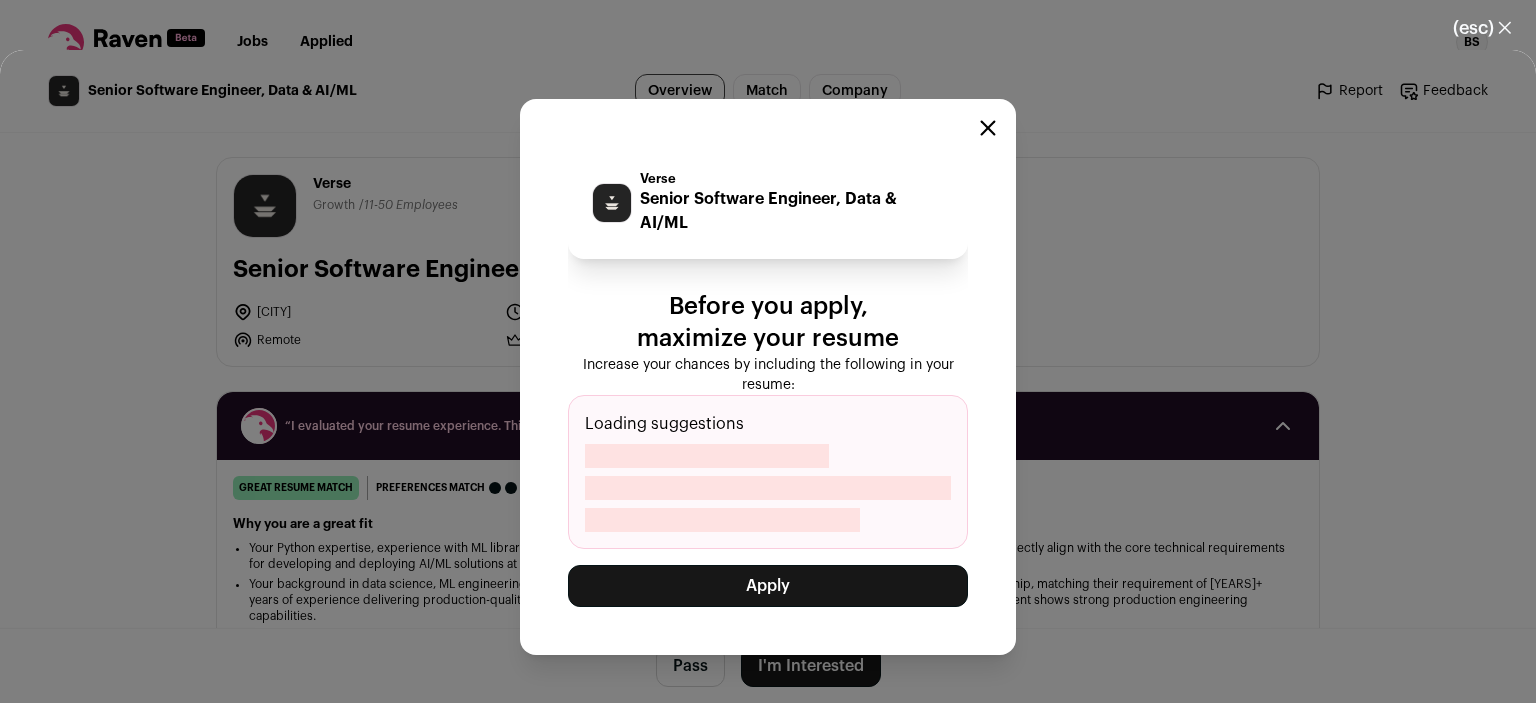 click on "Apply" at bounding box center [768, 586] 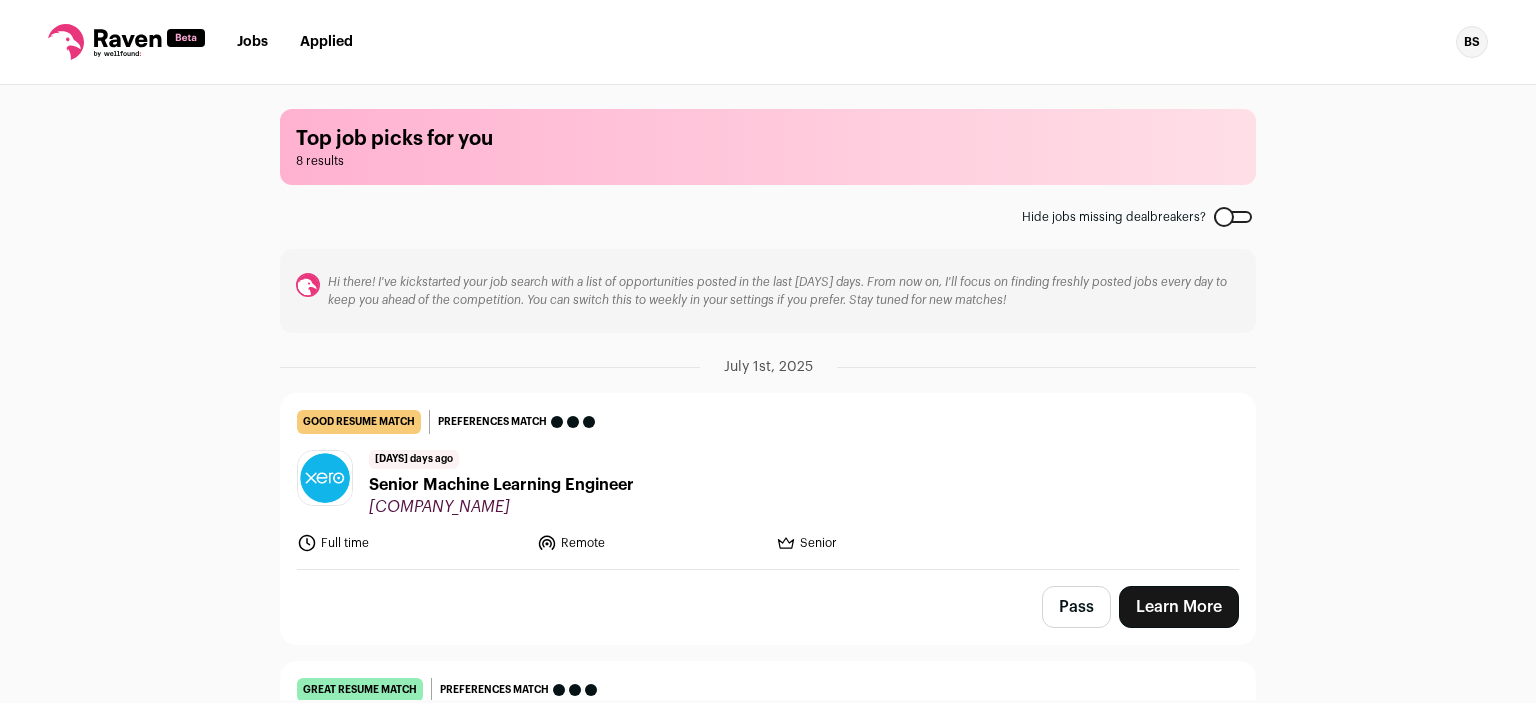 click on "Senior Machine Learning Engineer" at bounding box center [501, 485] 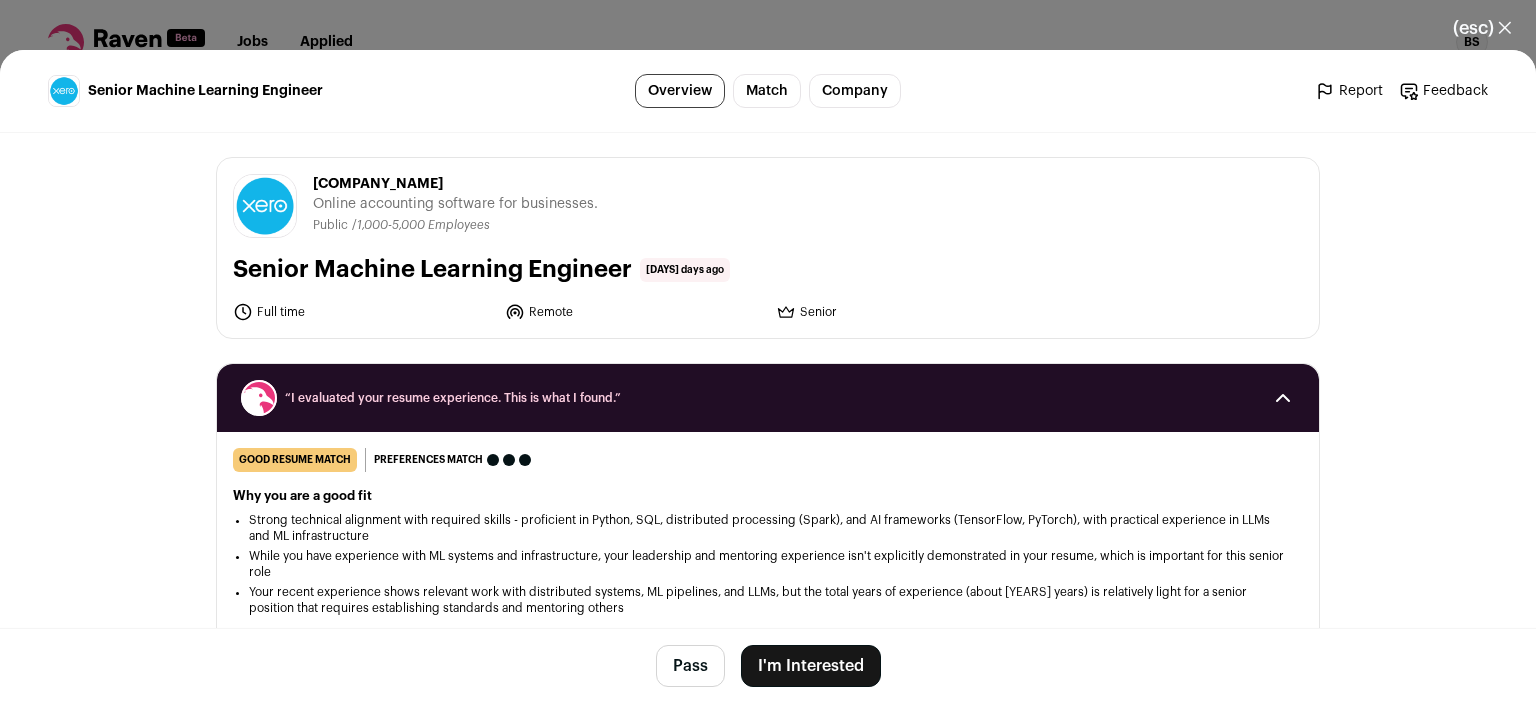 click on "I'm Interested" at bounding box center (811, 666) 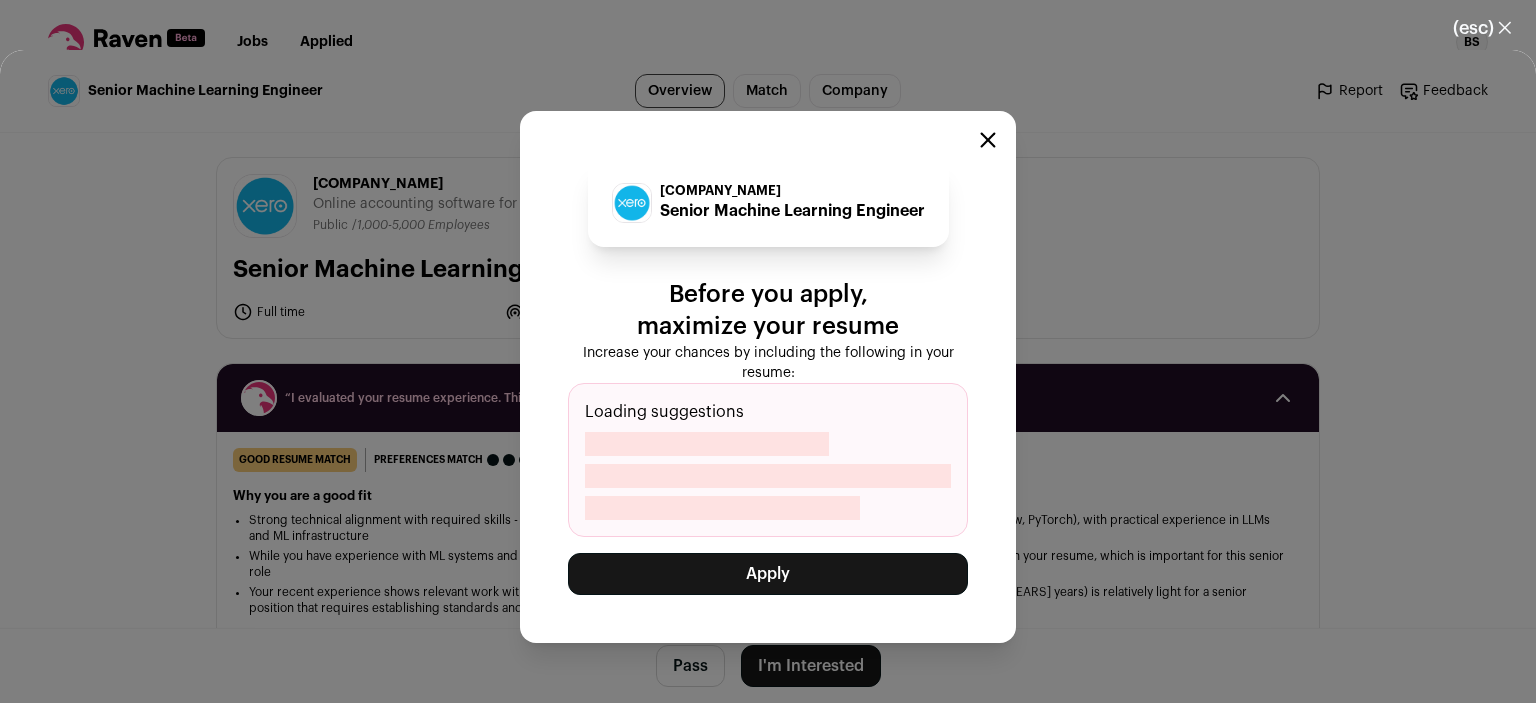 click on "Loading suggestions" at bounding box center (768, 460) 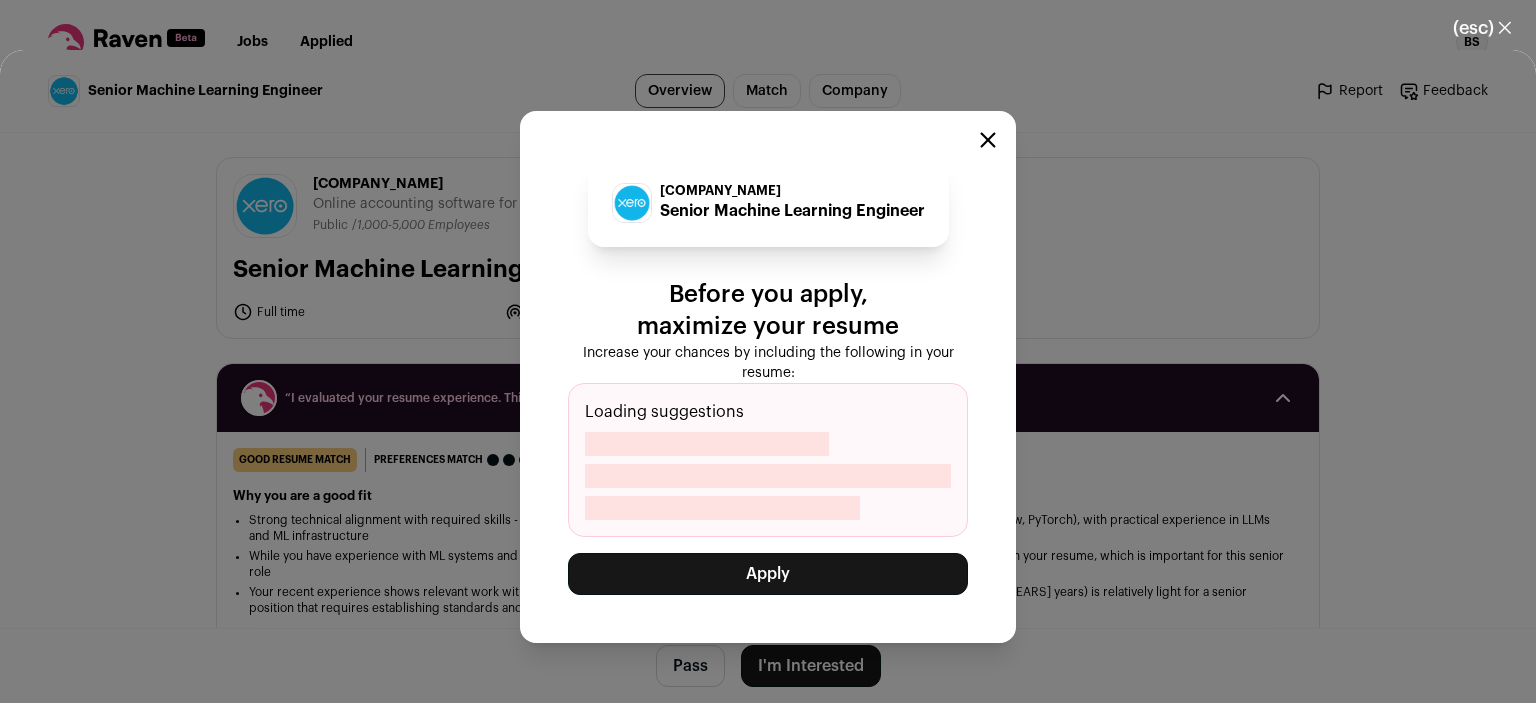 click on "Apply" at bounding box center [768, 574] 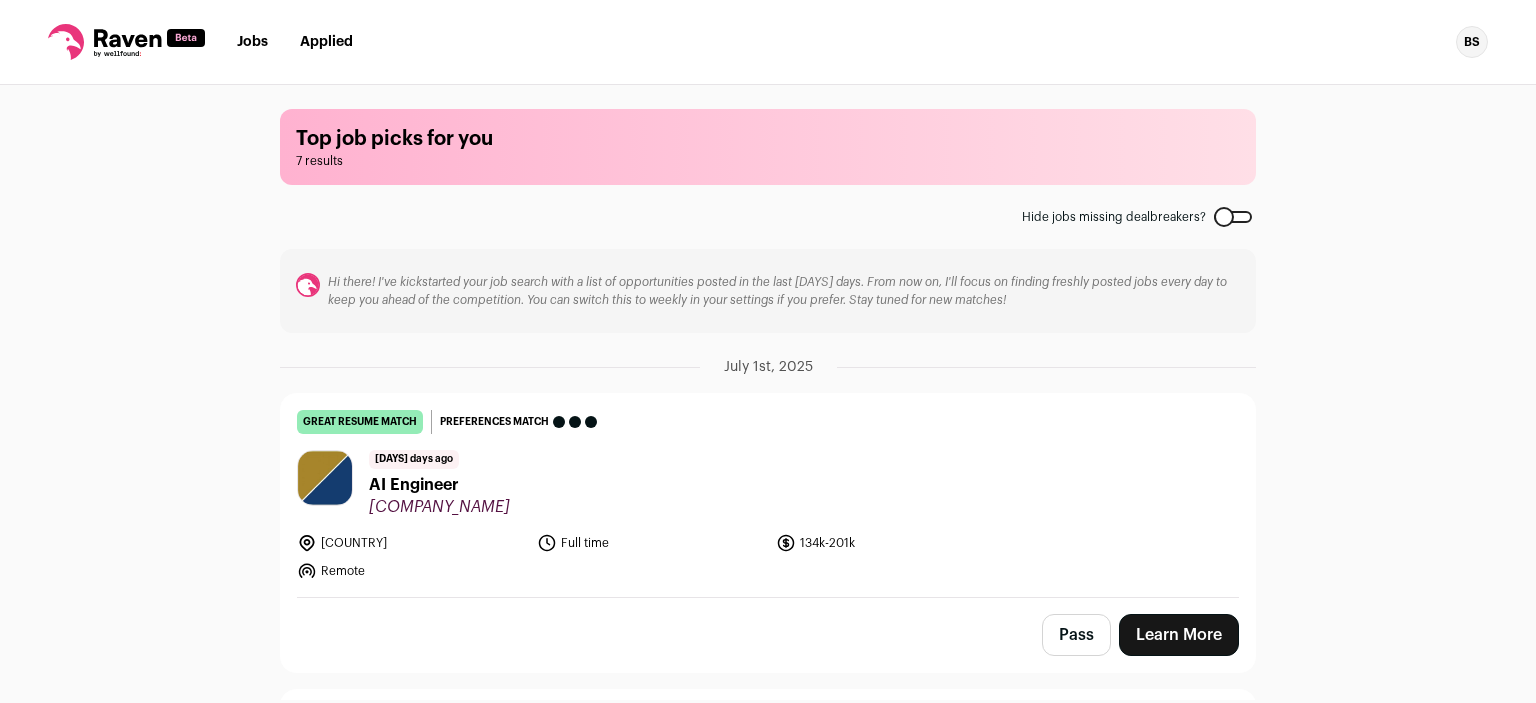 click on "Learn More" at bounding box center [1179, 635] 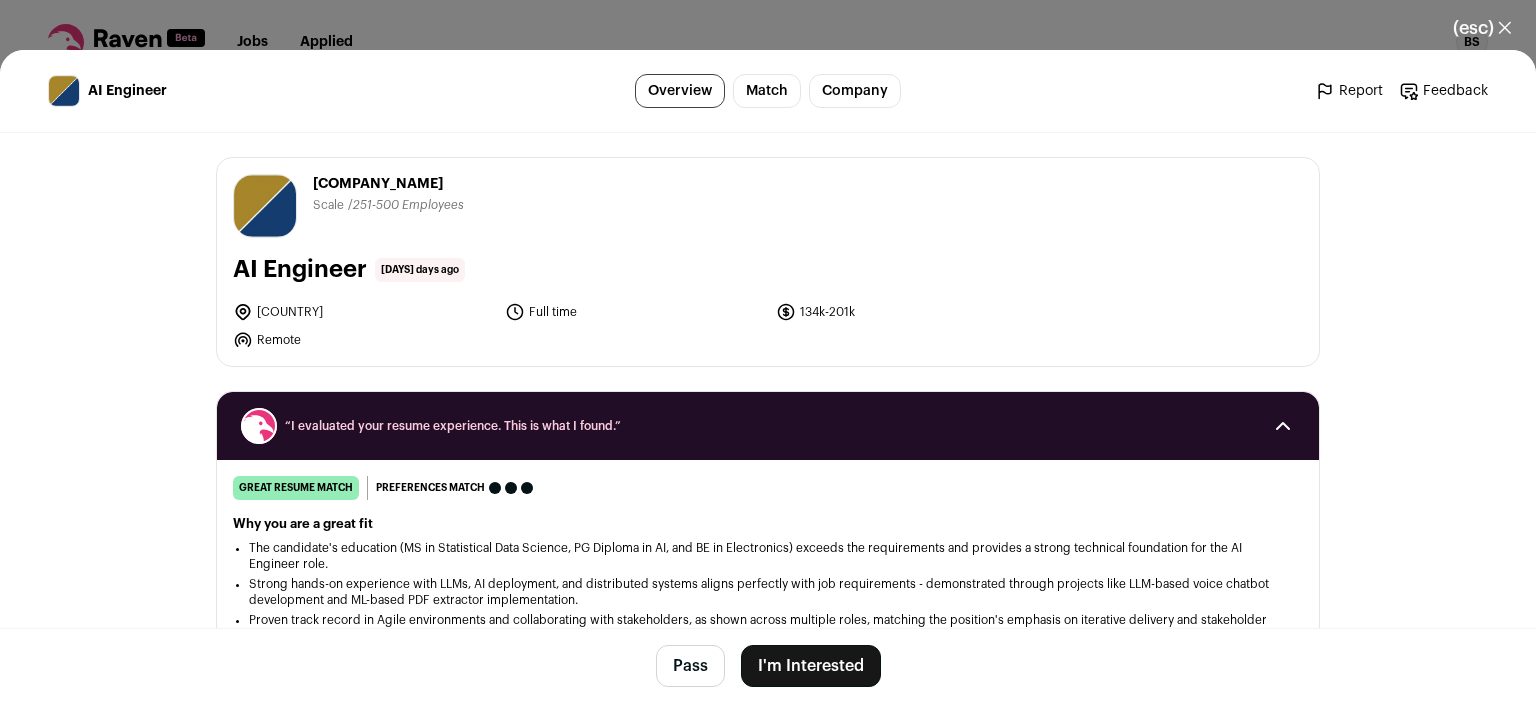 click on "I'm Interested" at bounding box center (811, 666) 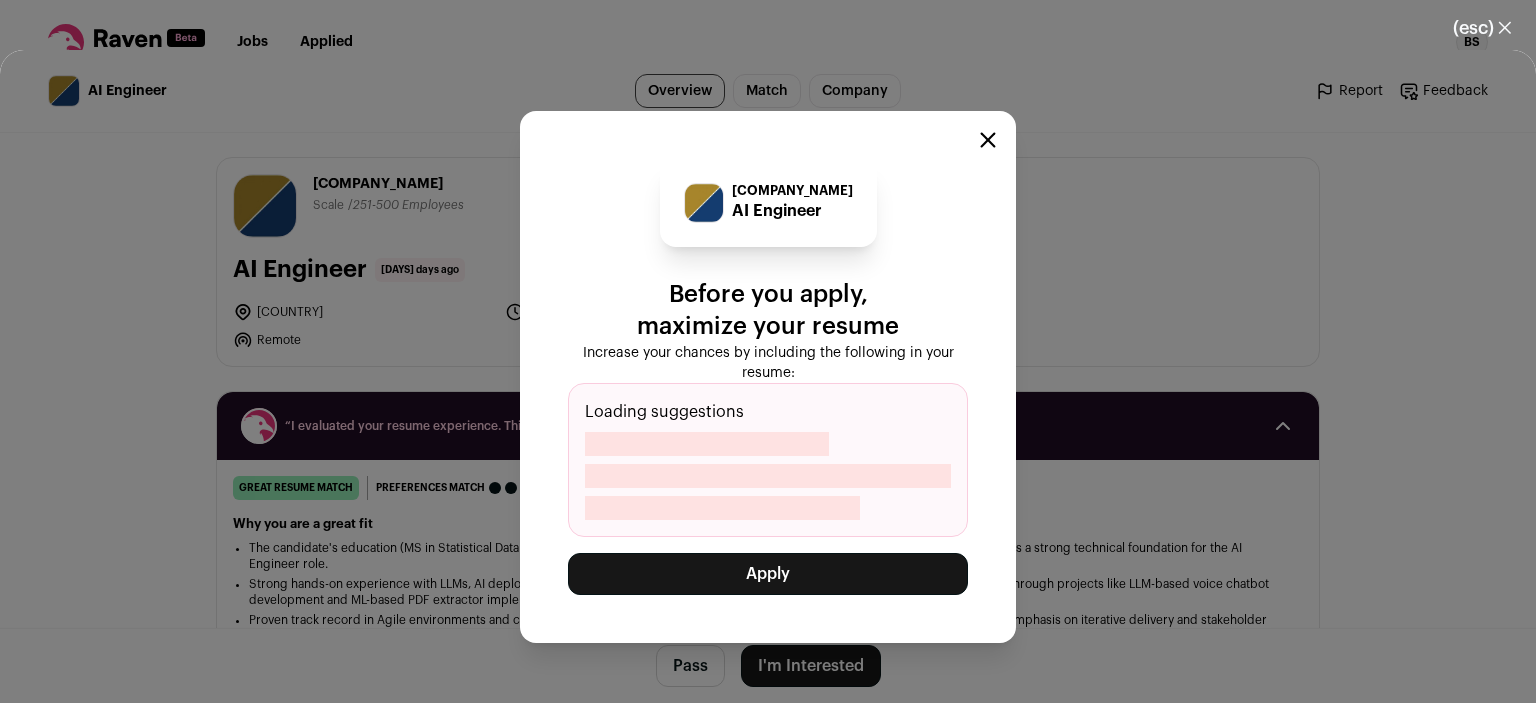 click on "Apply" at bounding box center [768, 574] 